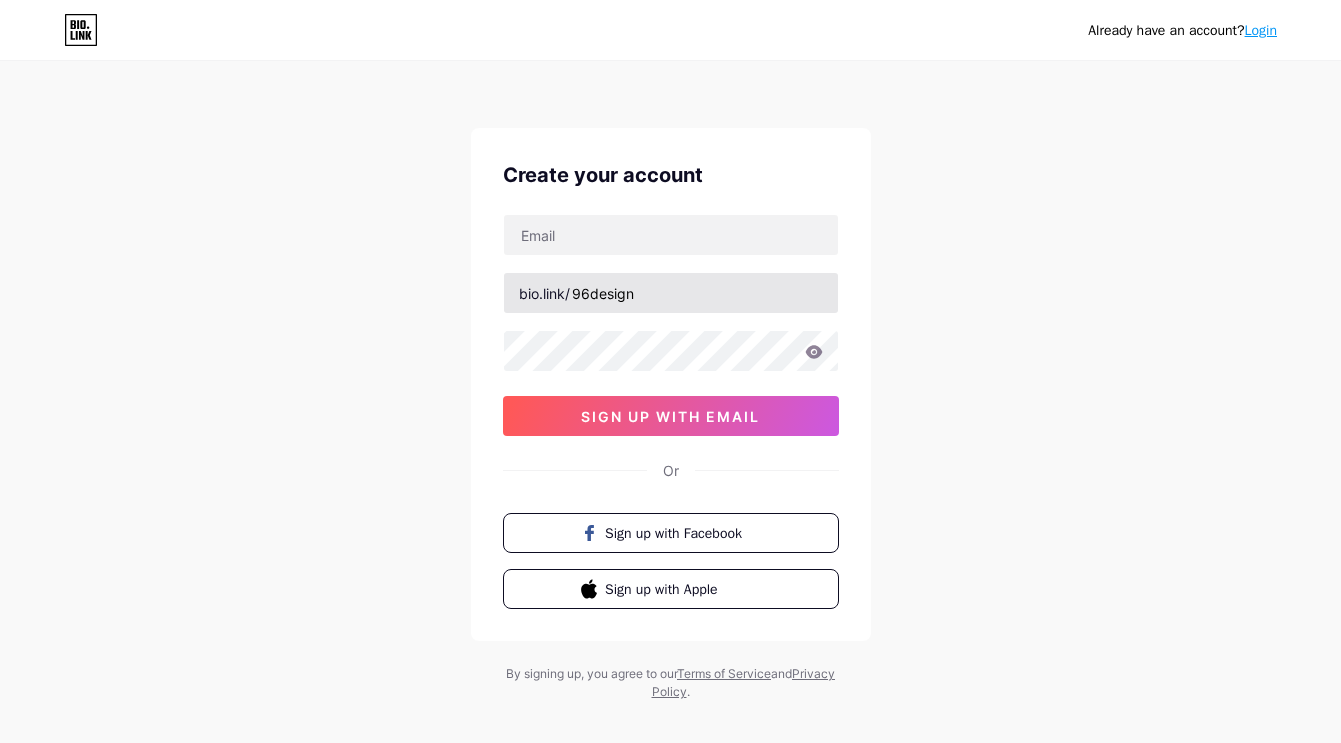 scroll, scrollTop: 0, scrollLeft: 0, axis: both 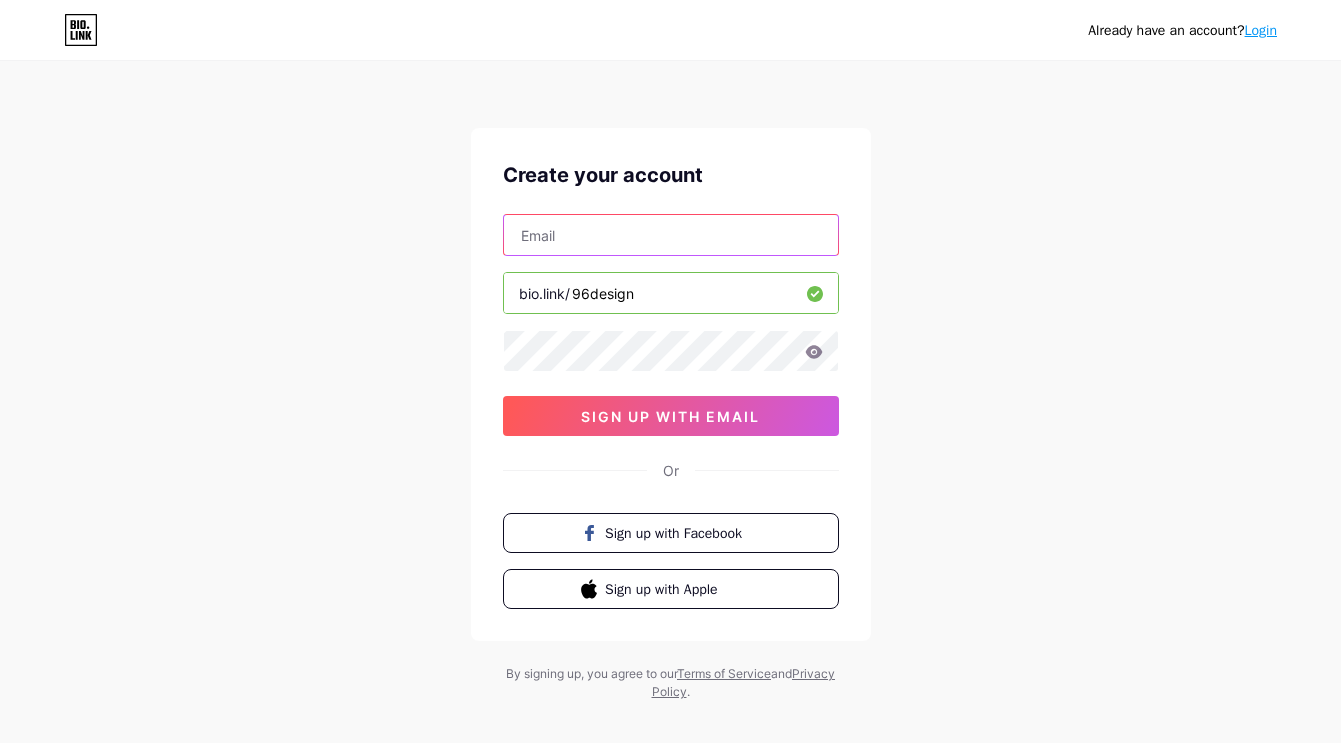 click at bounding box center [671, 235] 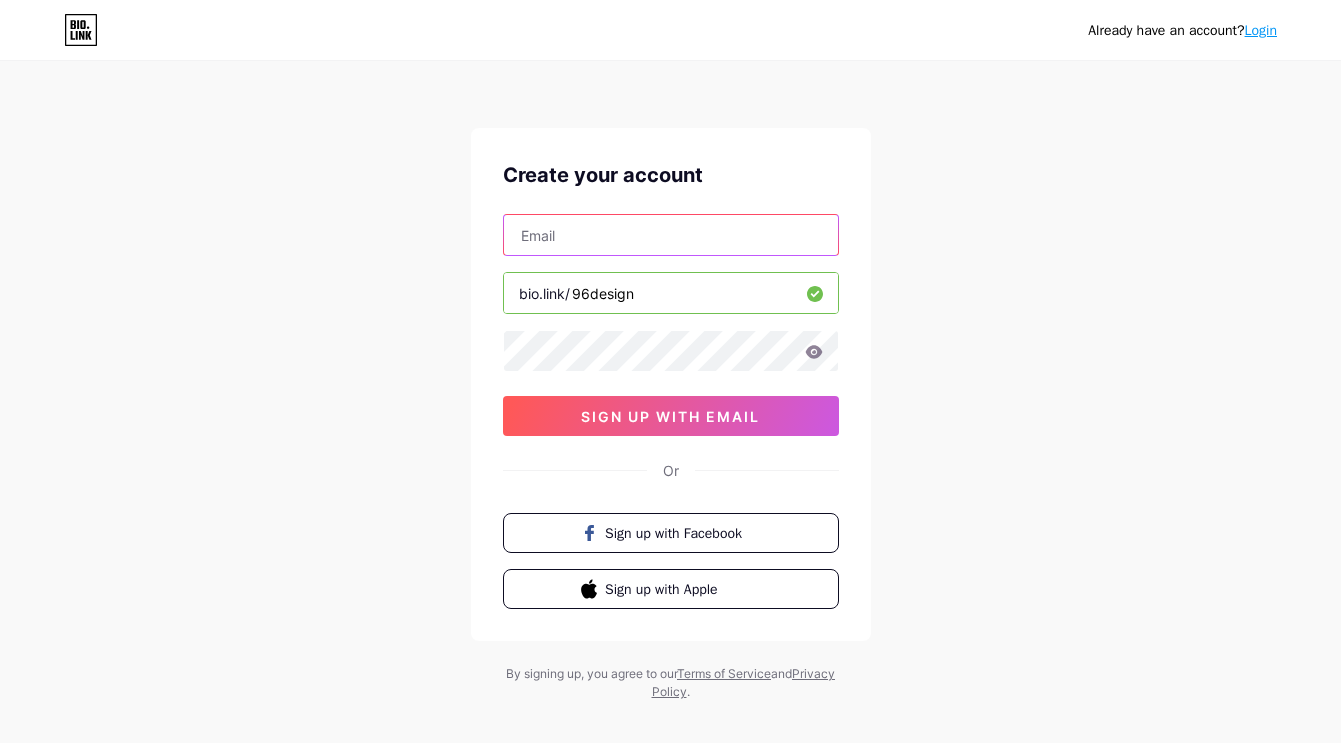 type on "[USERNAME].mks@[DOMAIN]" 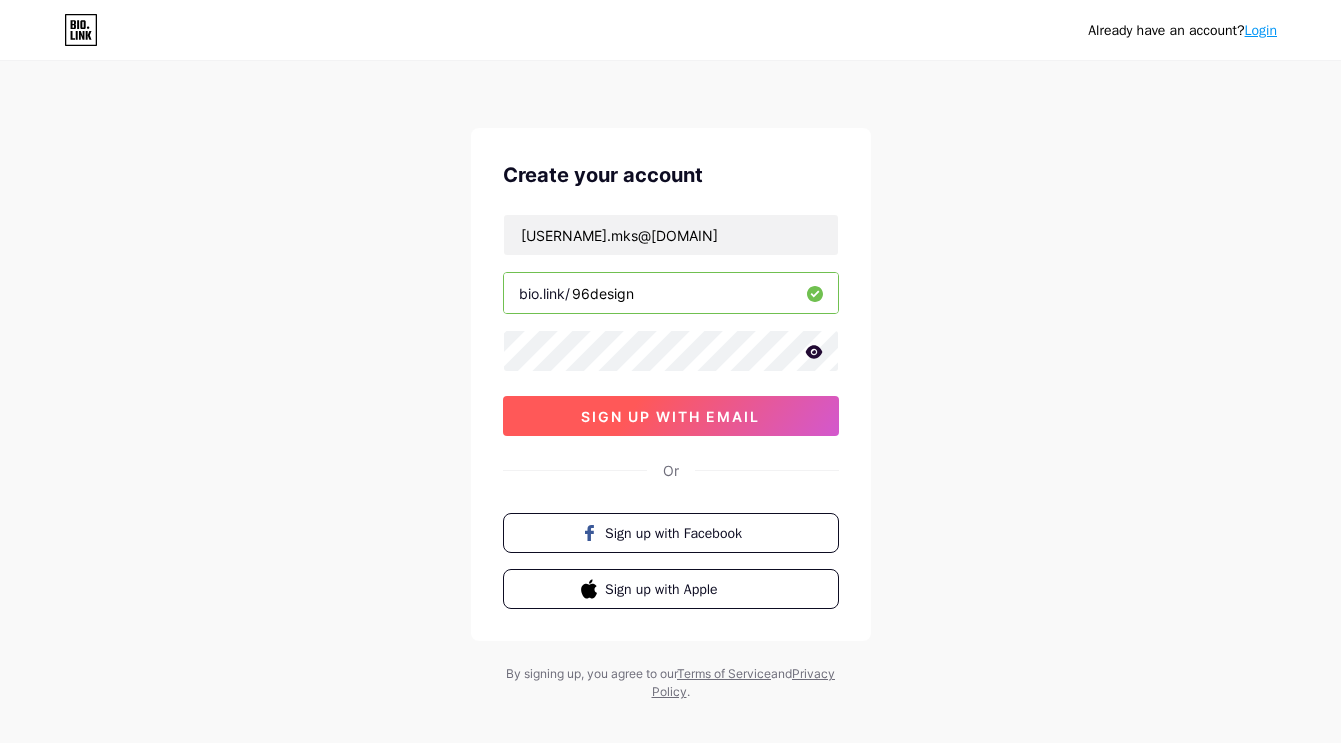 click on "sign up with email" at bounding box center (671, 416) 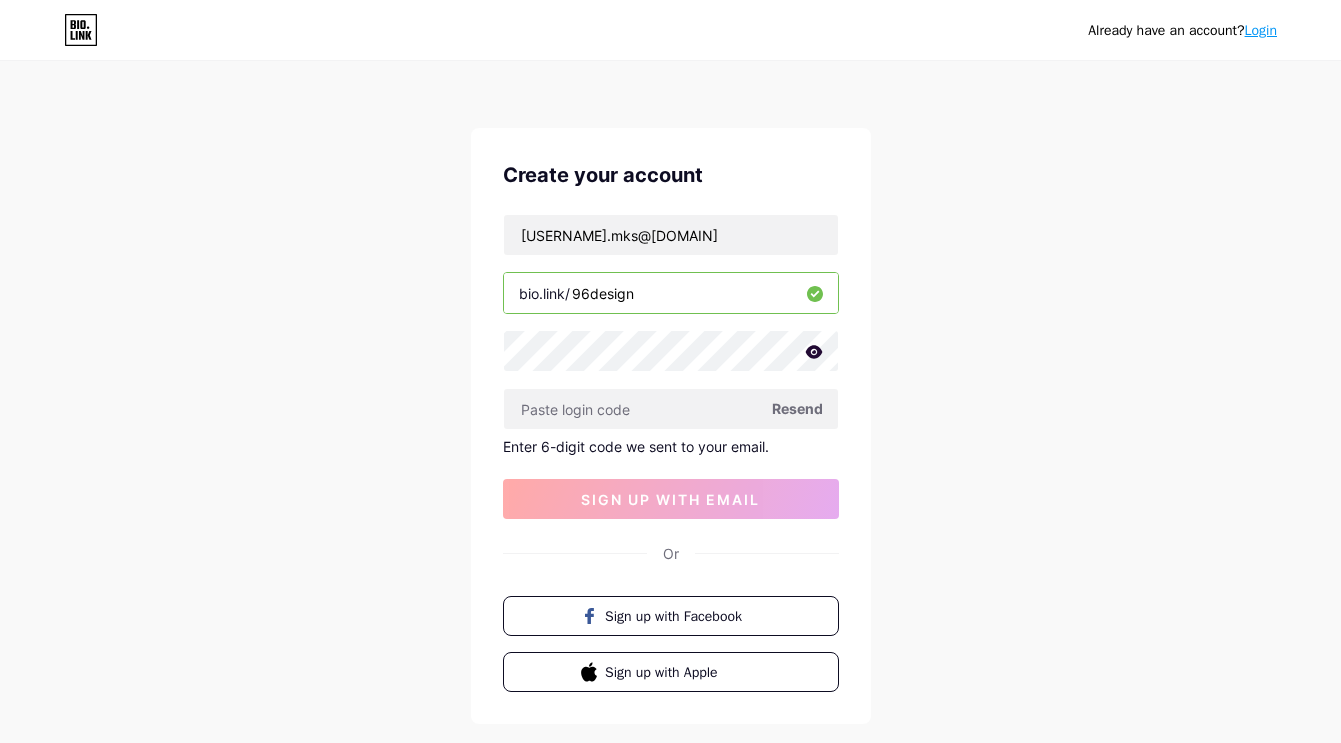 click 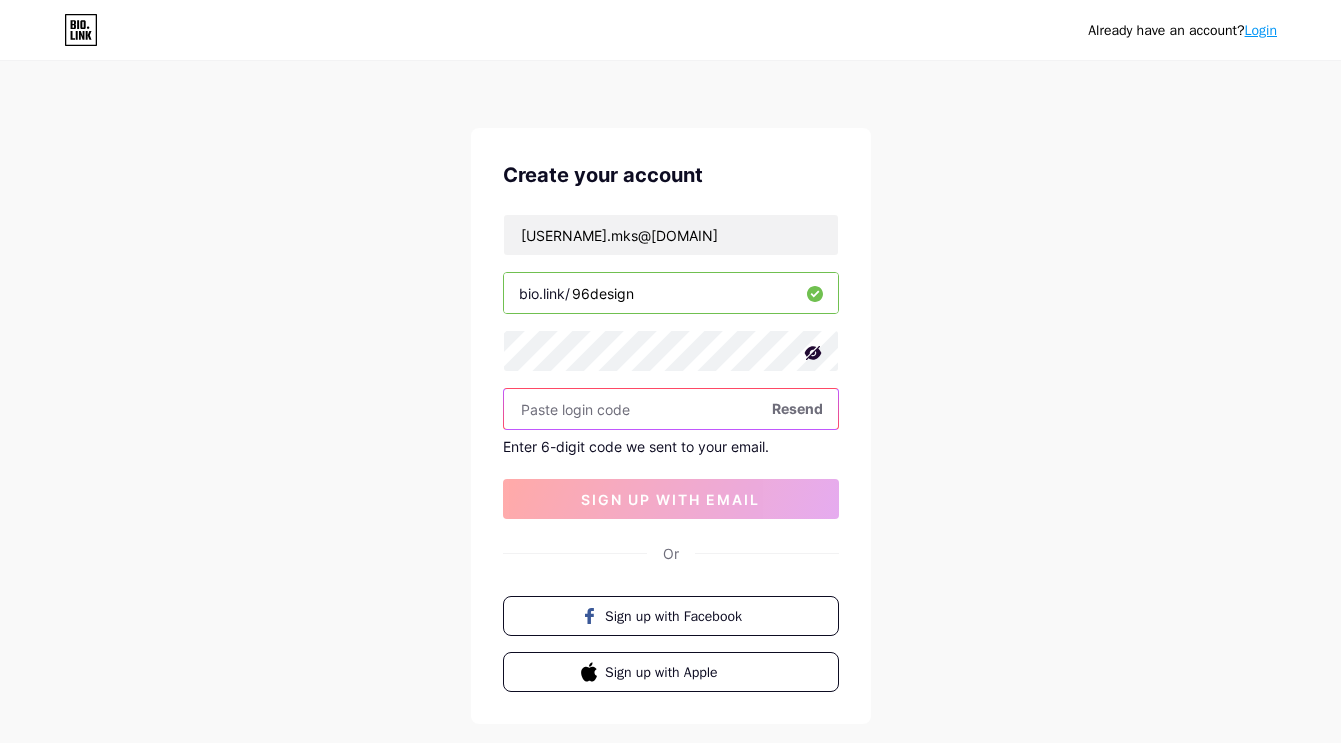 click at bounding box center (671, 409) 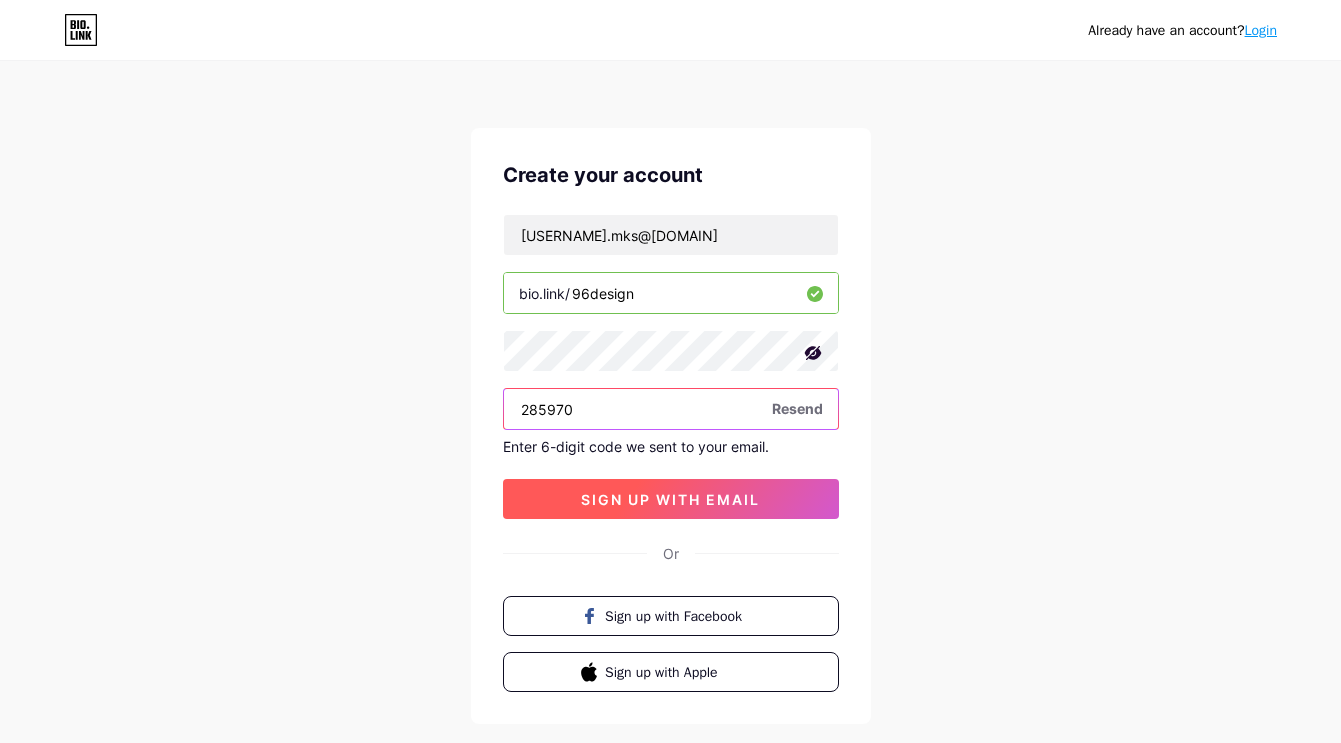 type on "285970" 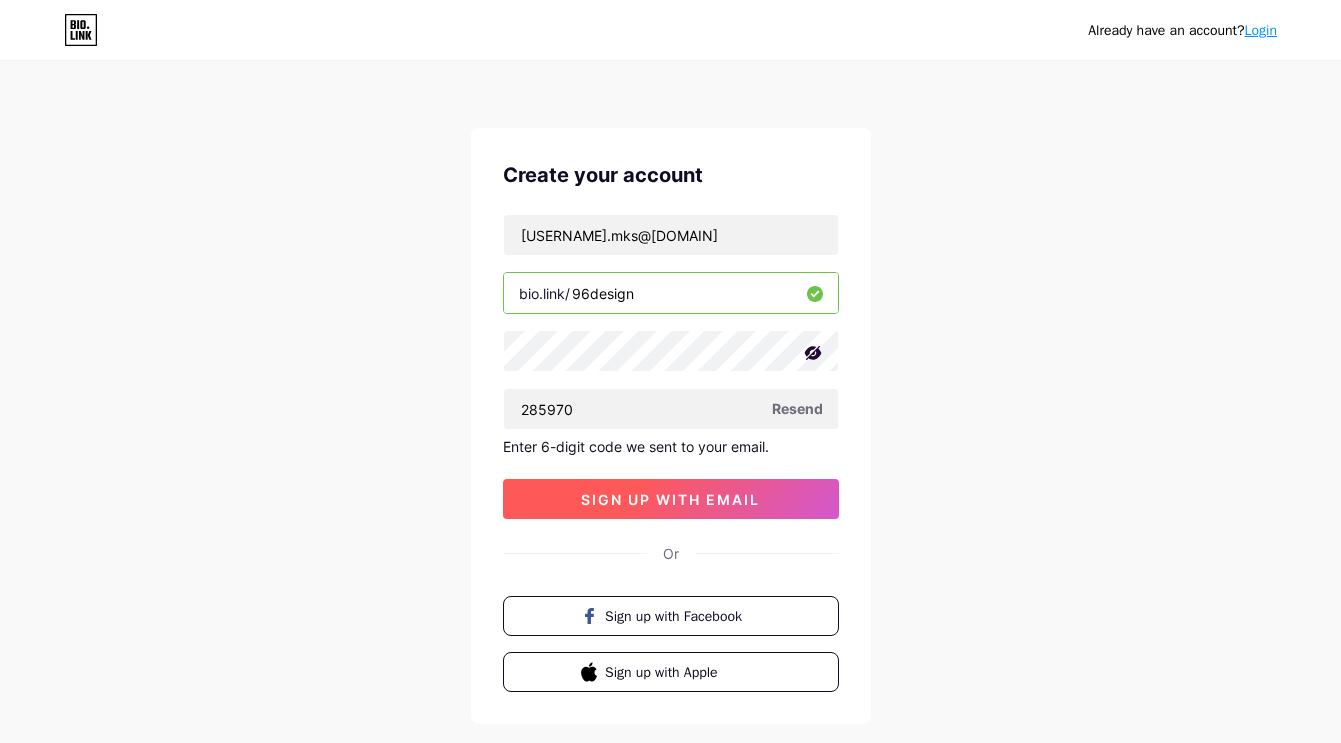 click on "sign up with email" at bounding box center (670, 499) 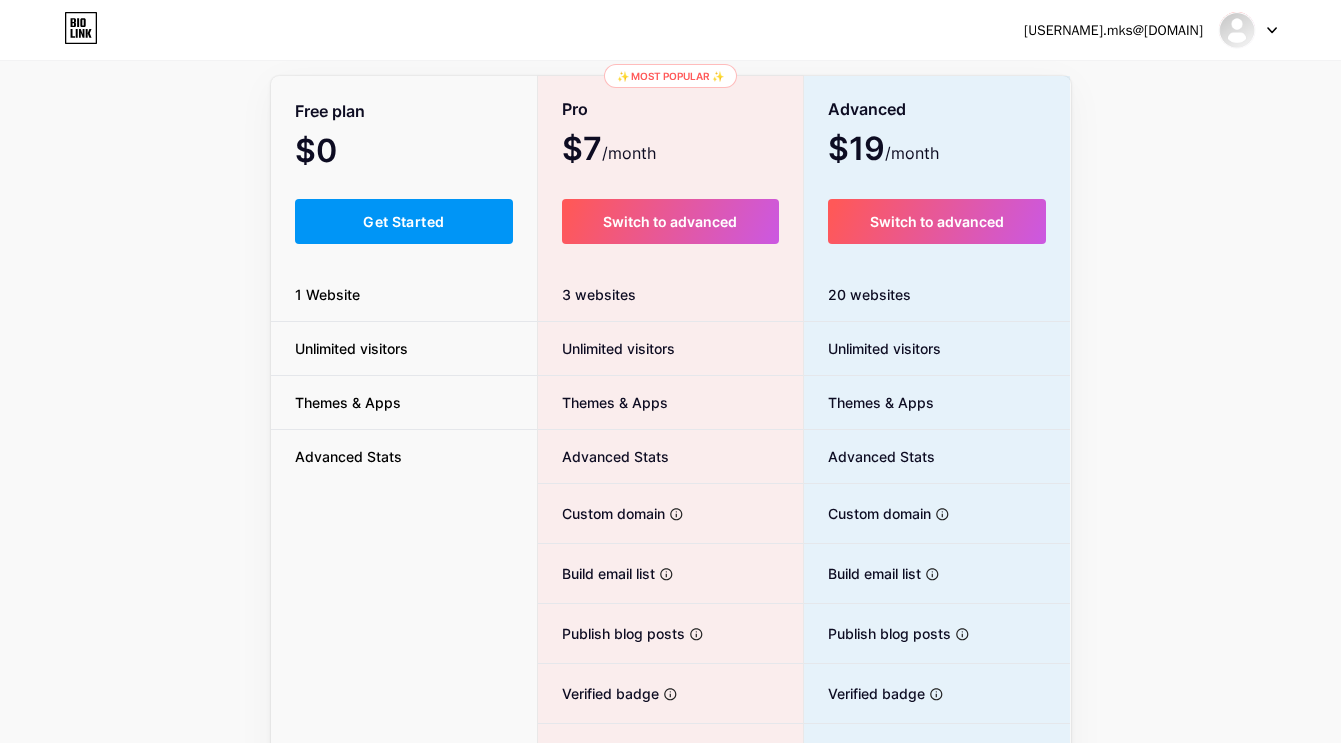 scroll, scrollTop: 0, scrollLeft: 0, axis: both 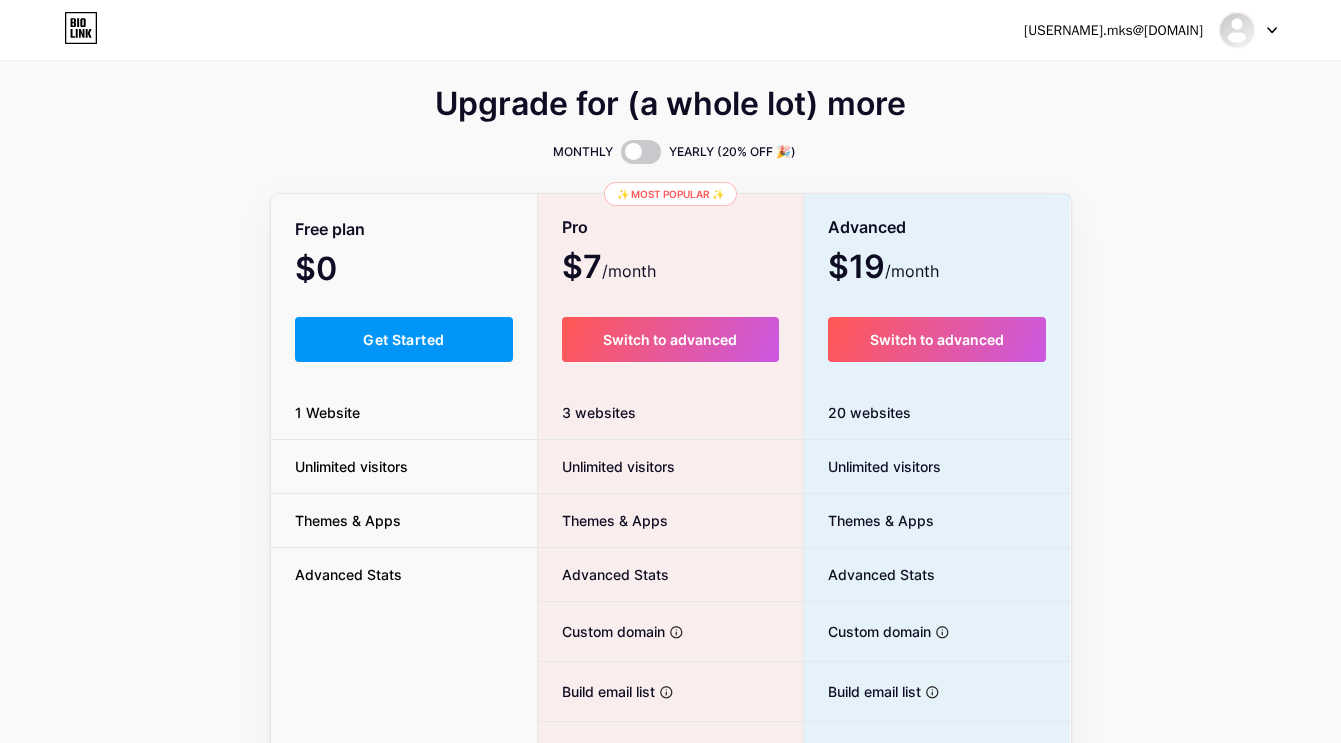 click on "Get Started" at bounding box center (404, 339) 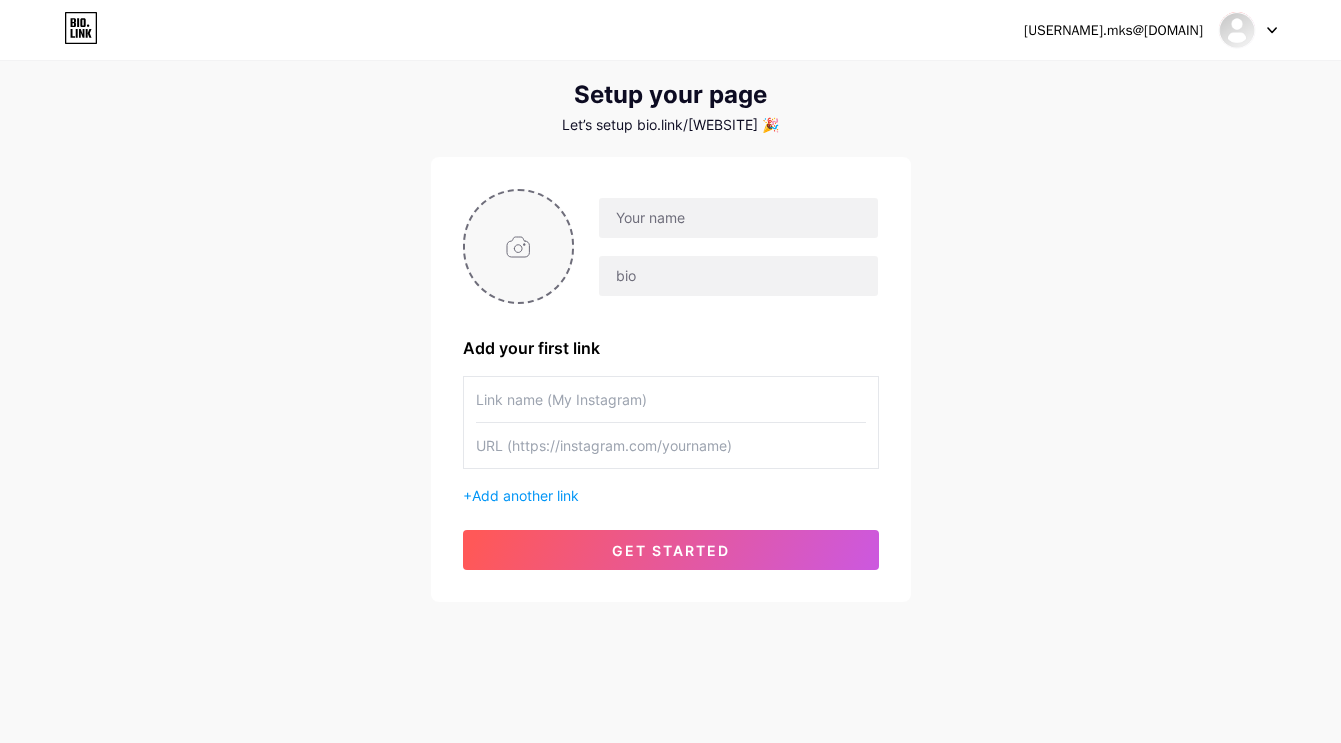 scroll, scrollTop: 50, scrollLeft: 0, axis: vertical 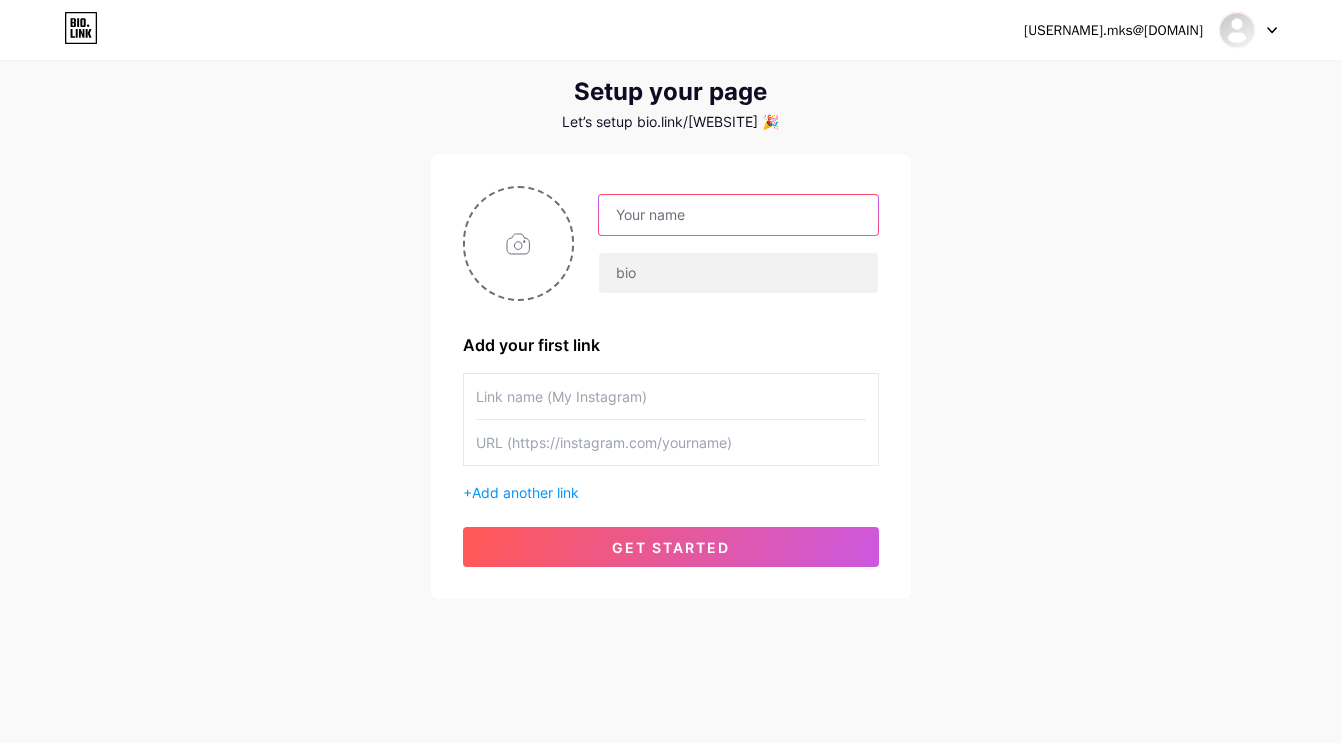 click at bounding box center (738, 215) 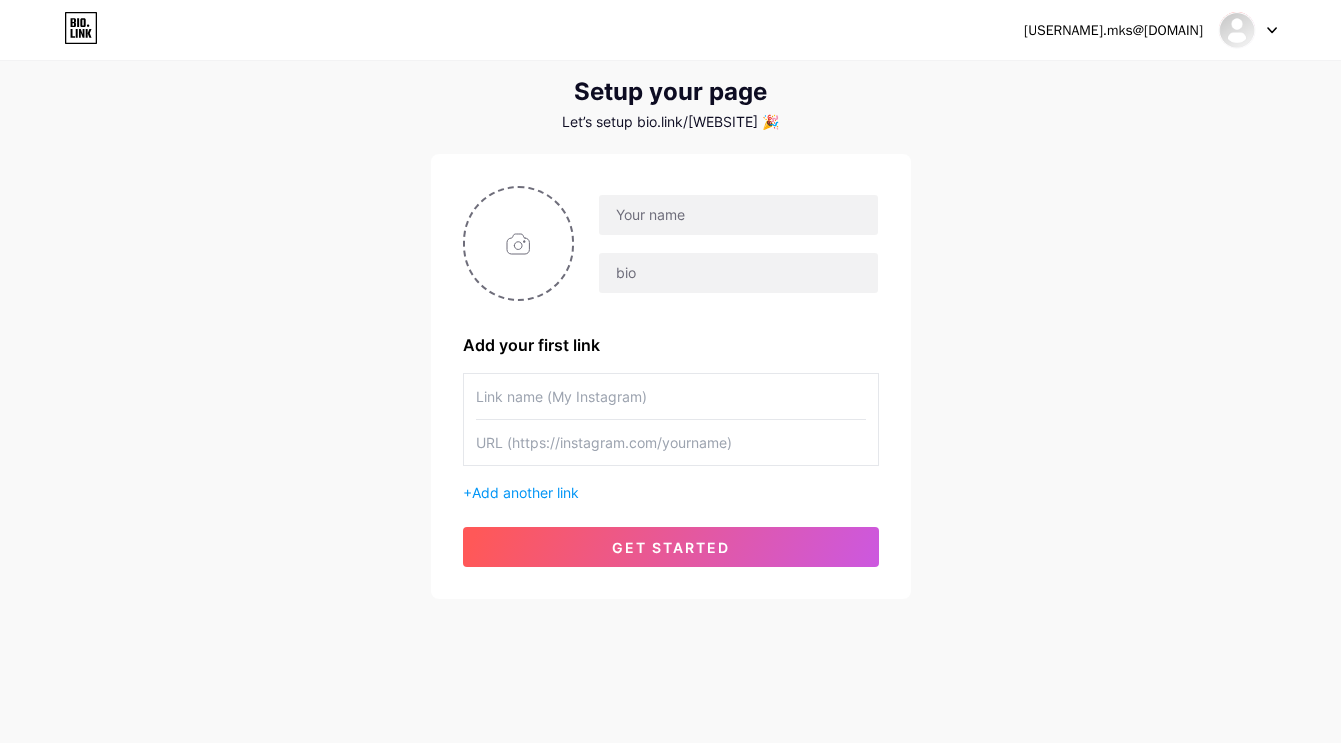 drag, startPoint x: 607, startPoint y: 139, endPoint x: 616, endPoint y: 167, distance: 29.410883 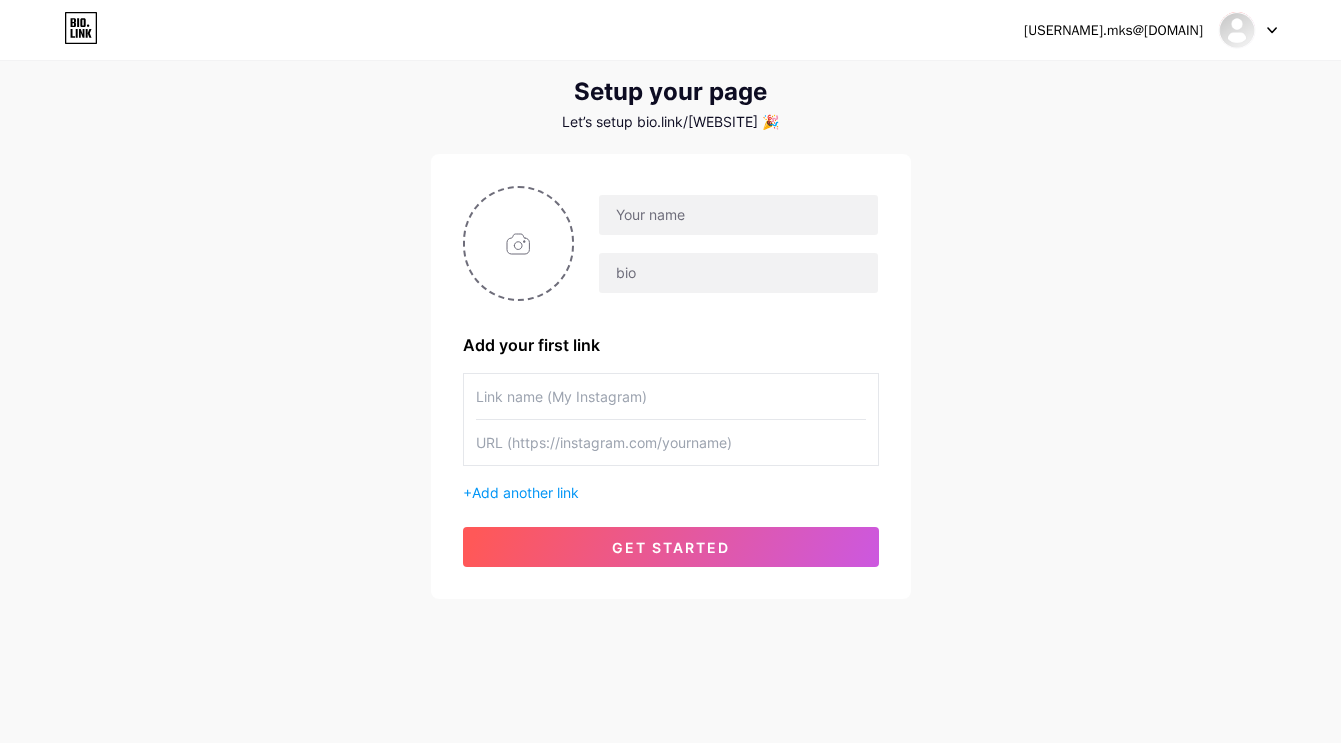 click on "Setup your page   Let’s setup bio.link/[WEBSITE] 🎉               Add your first link
+  Add another link     get started" at bounding box center [671, 338] 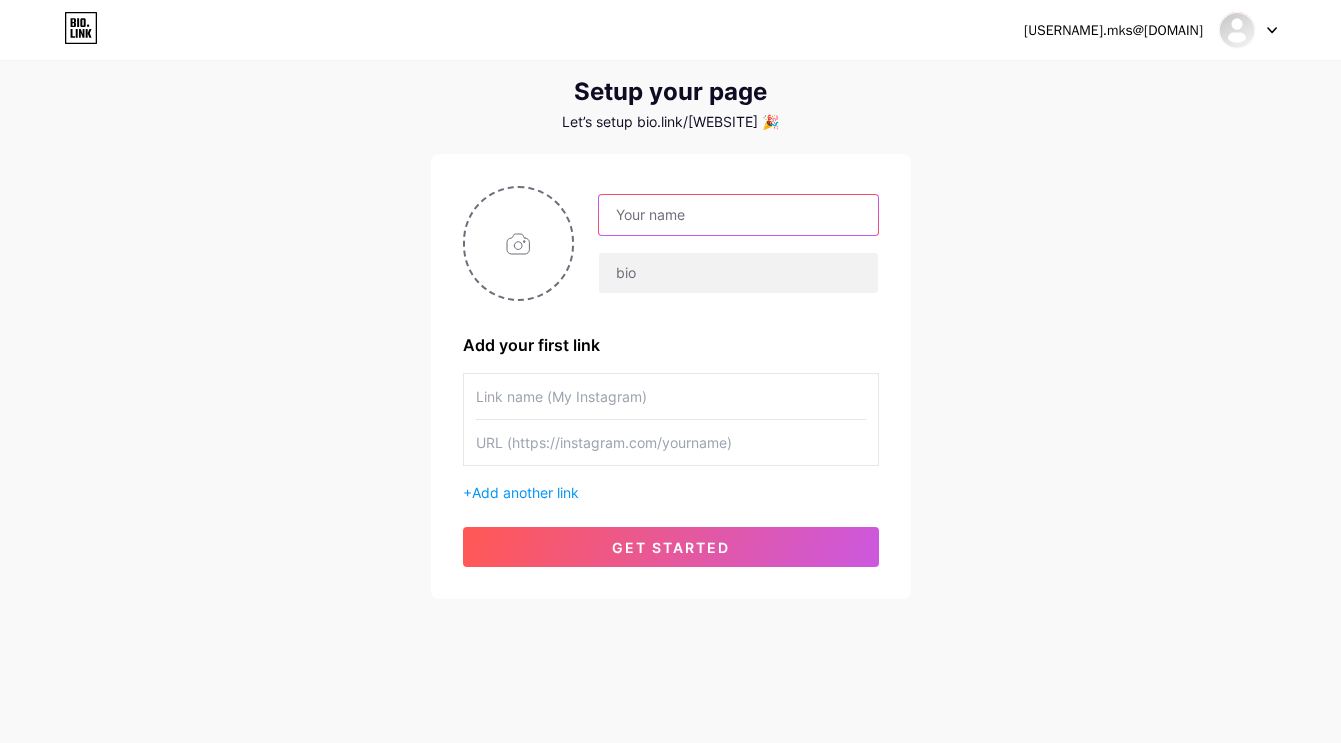 click at bounding box center [738, 215] 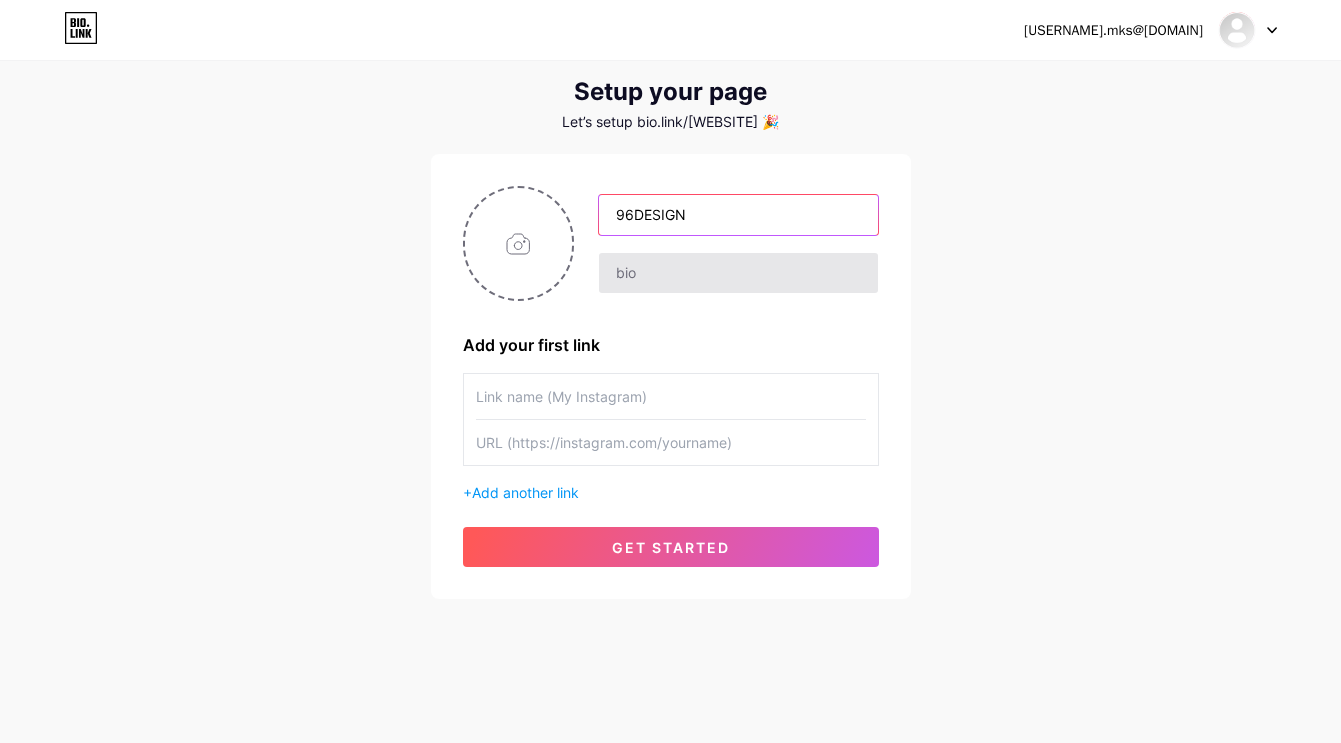 type on "96DESIGN" 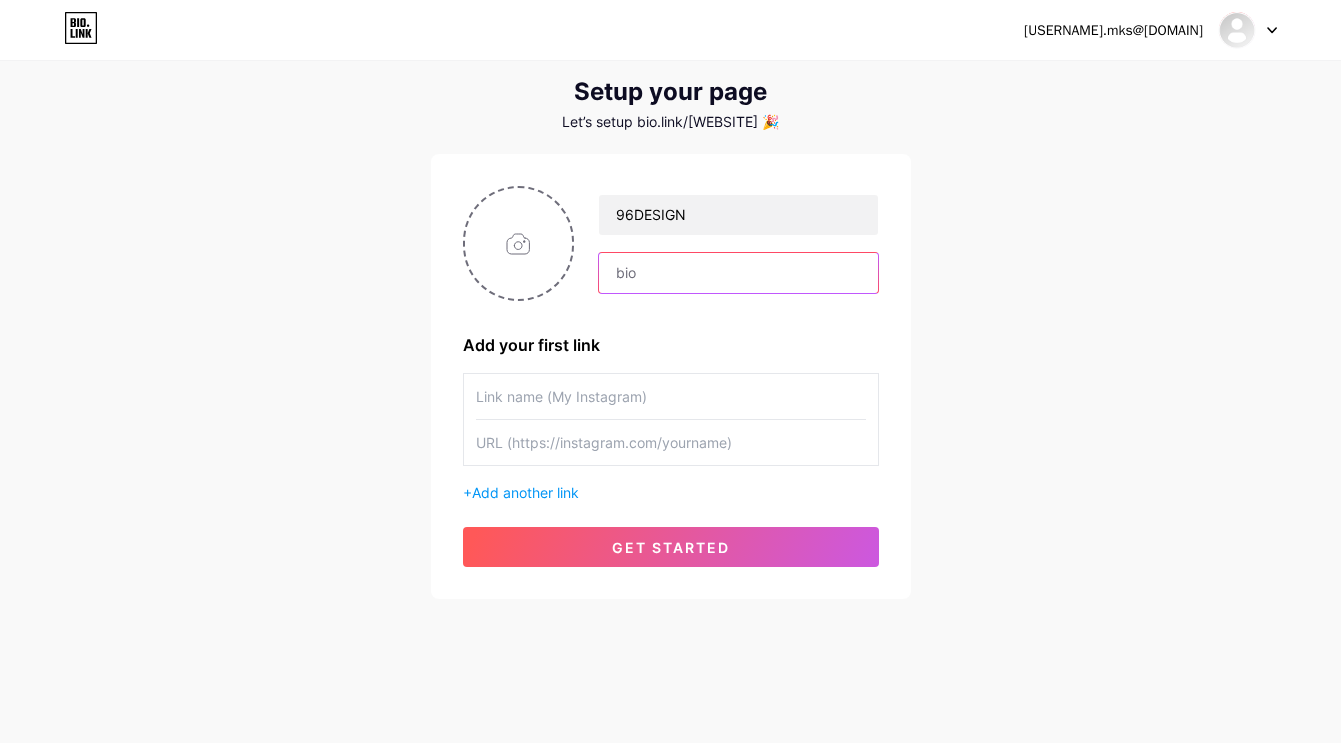 click at bounding box center (738, 273) 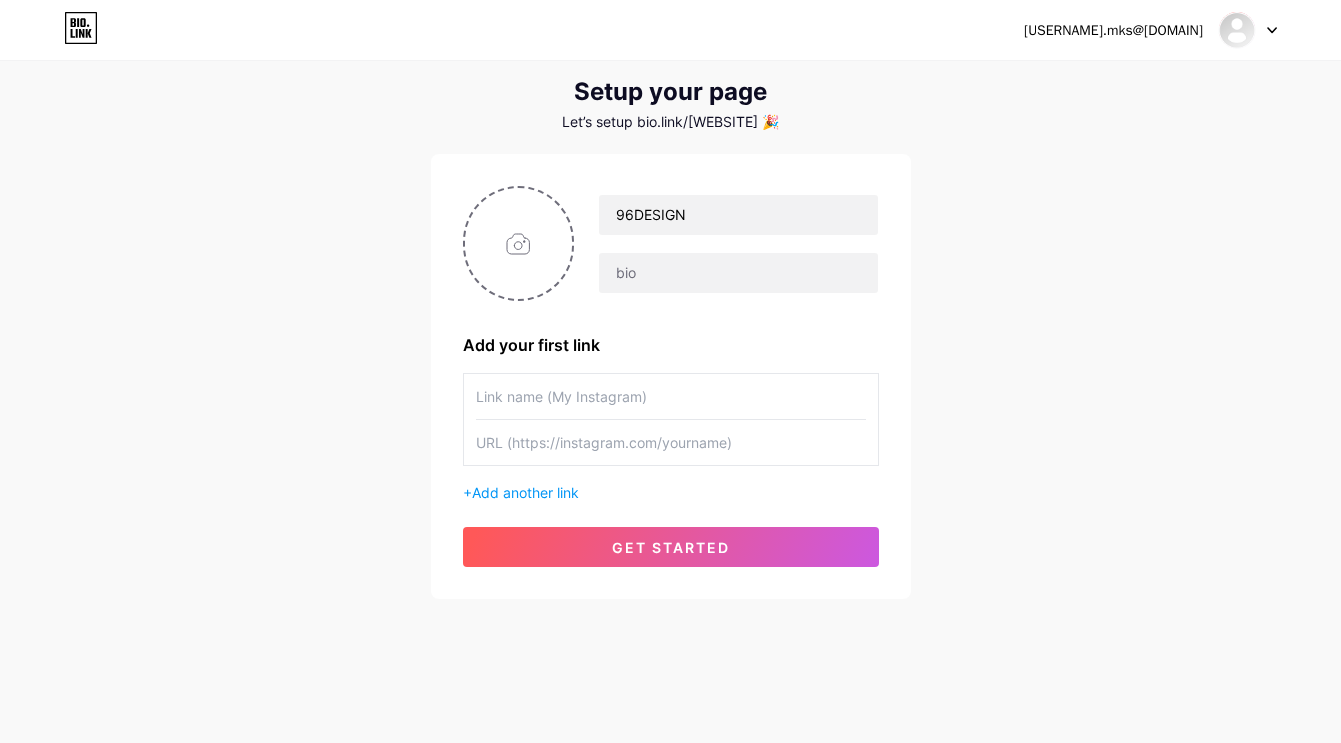 click at bounding box center (671, 396) 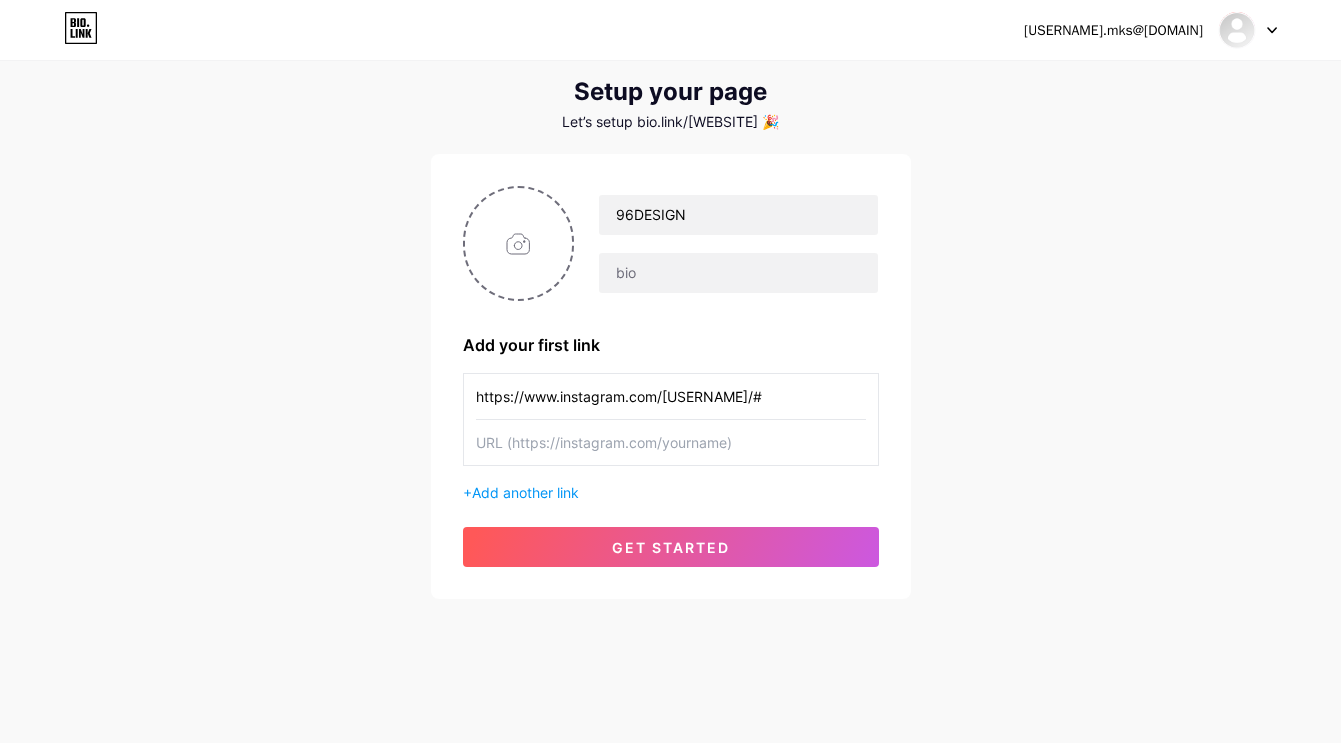 type on "https://www.instagram.com/[USERNAME]/#" 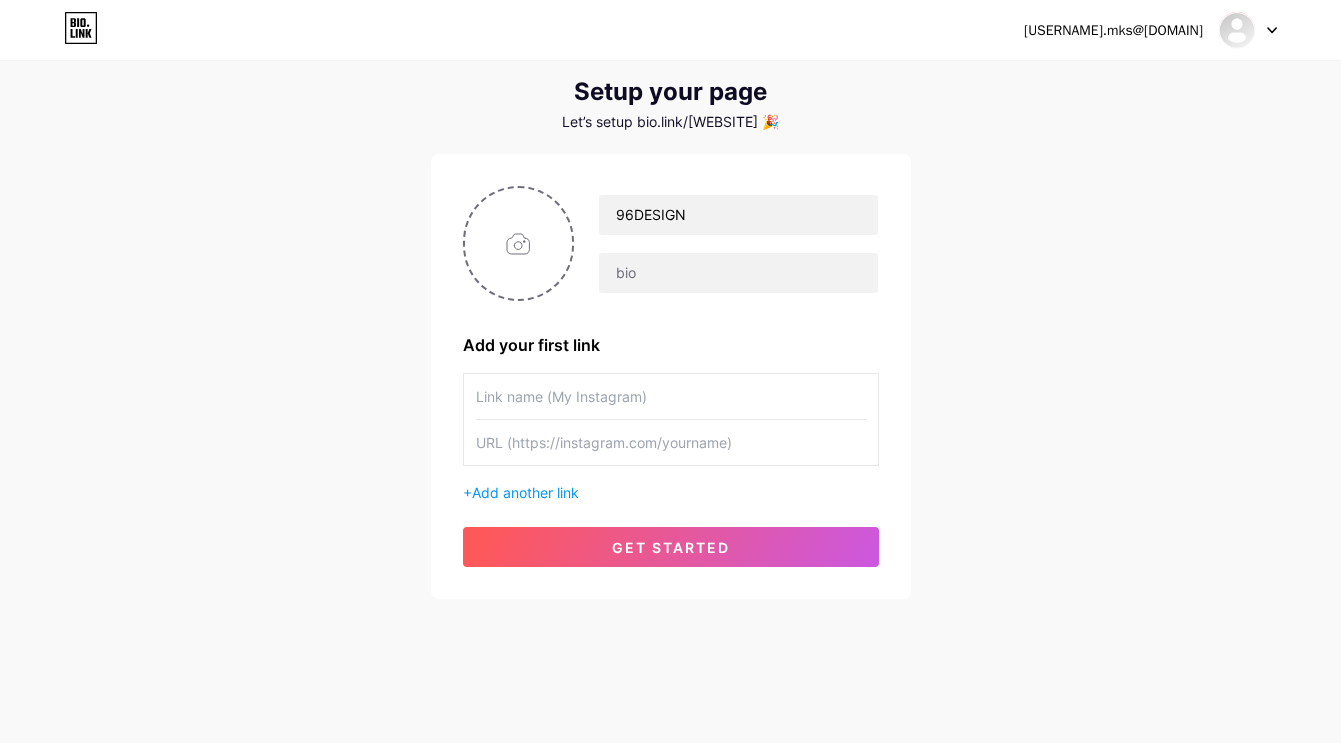 click at bounding box center (671, 396) 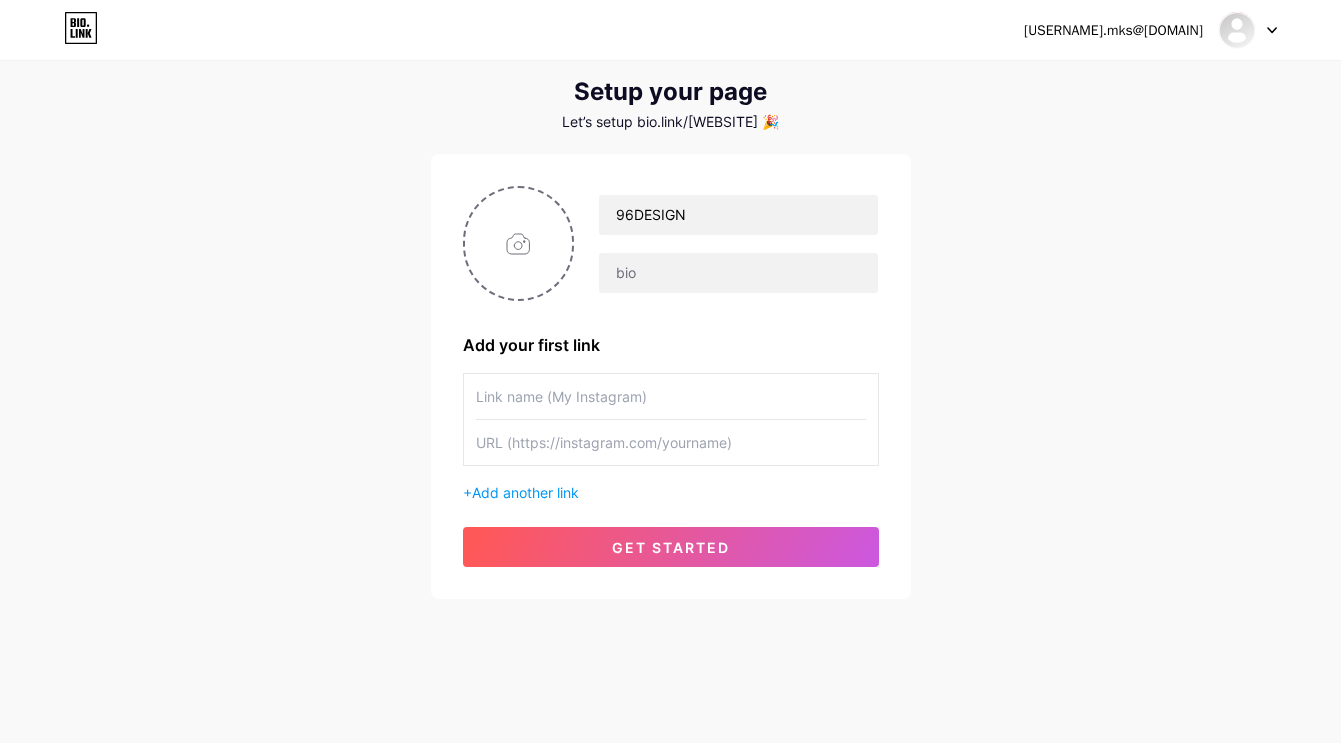 type 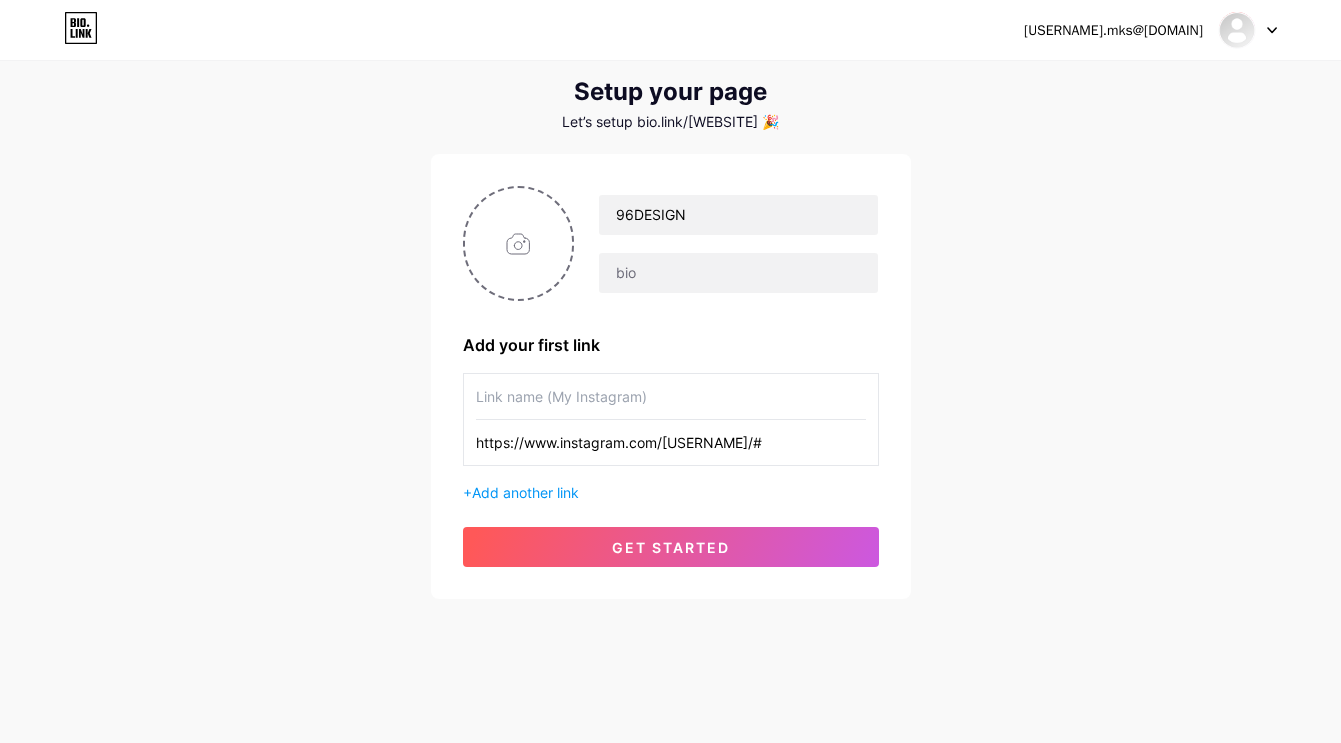 type on "https://www.instagram.com/[USERNAME]/#" 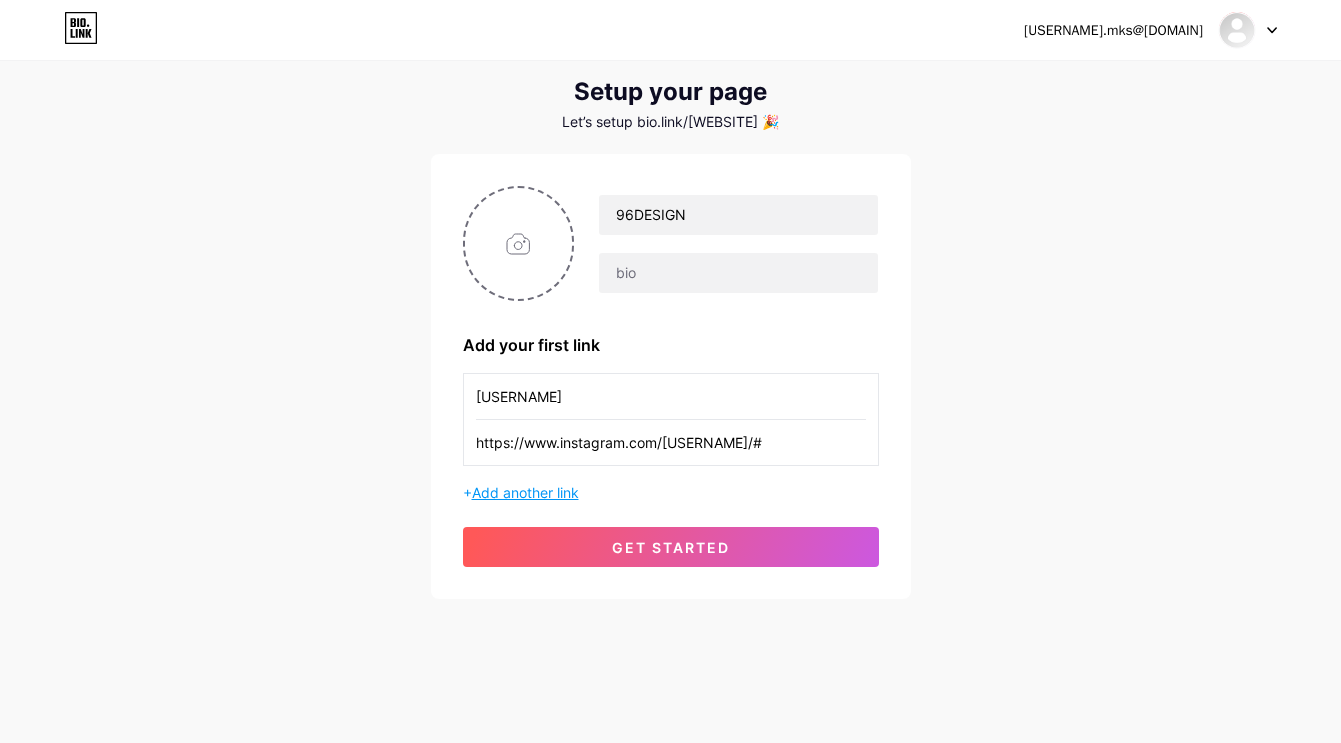 type on "[USERNAME]" 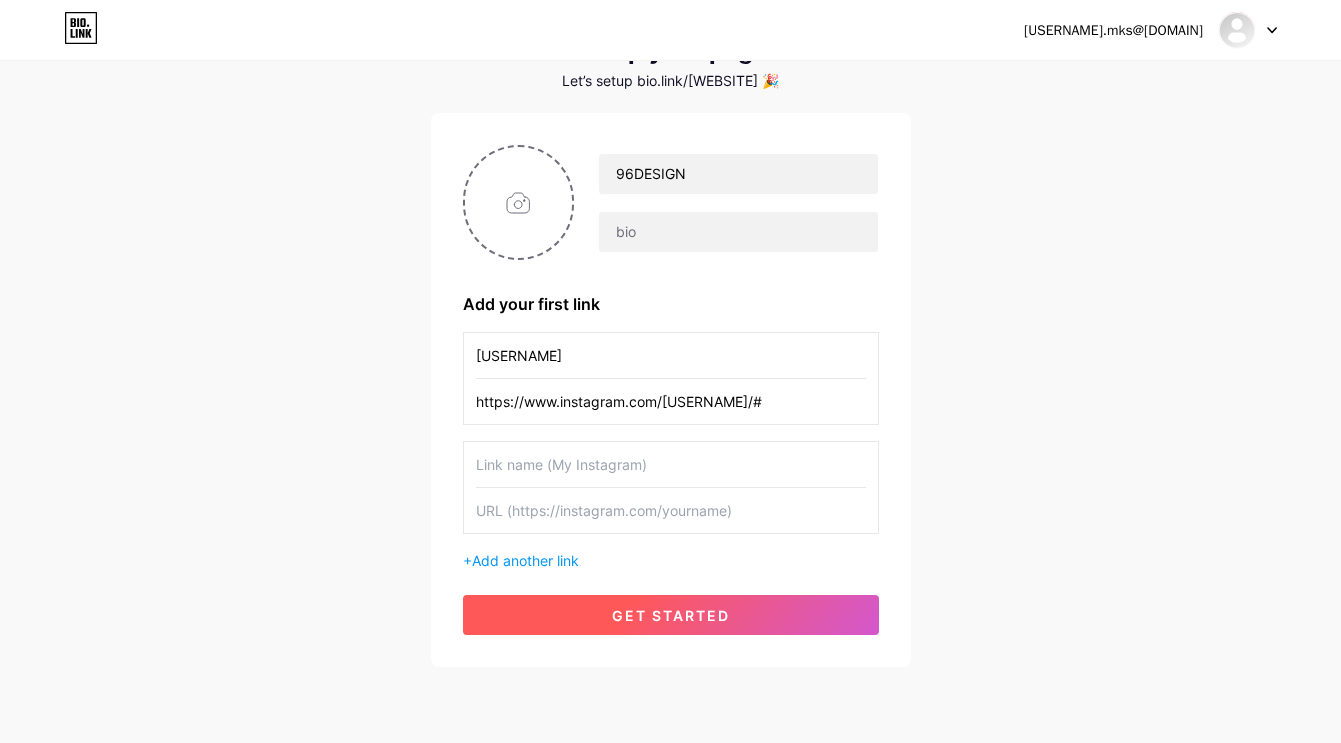 click on "get started" at bounding box center [671, 615] 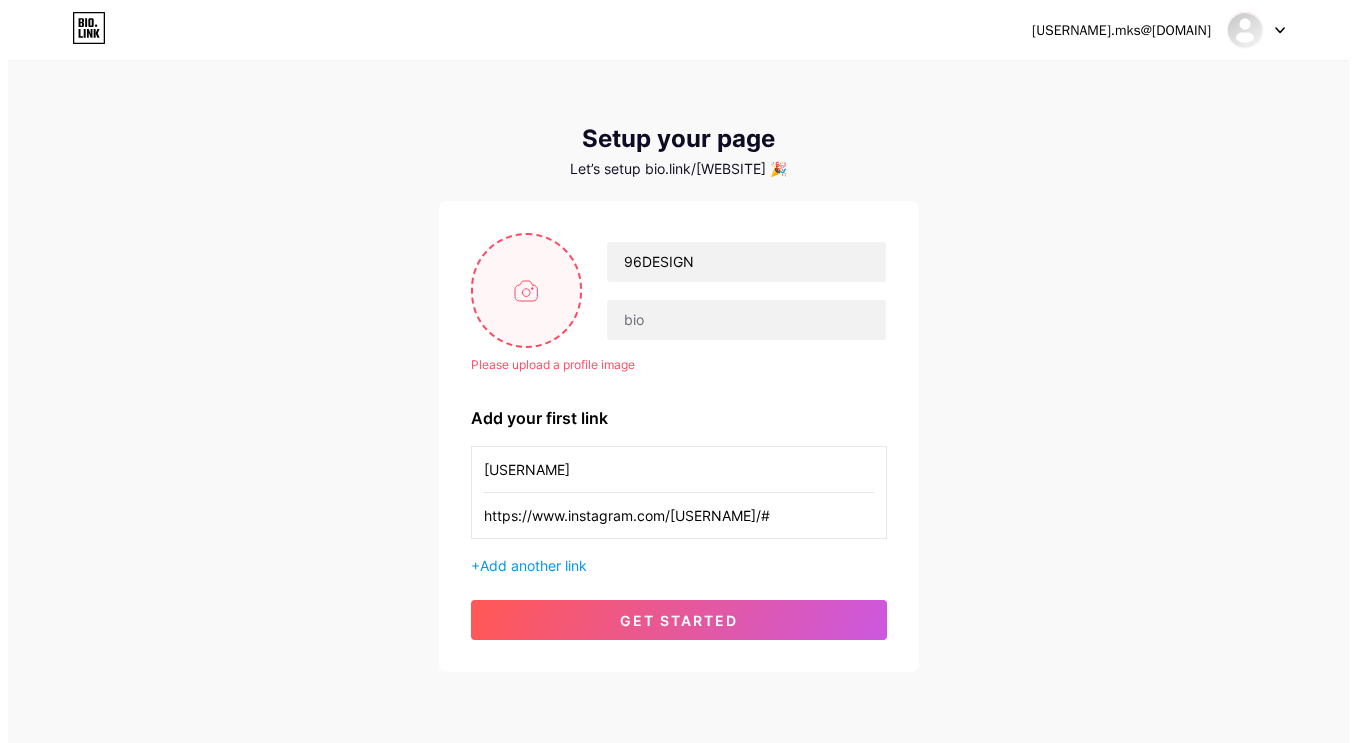 scroll, scrollTop: 0, scrollLeft: 0, axis: both 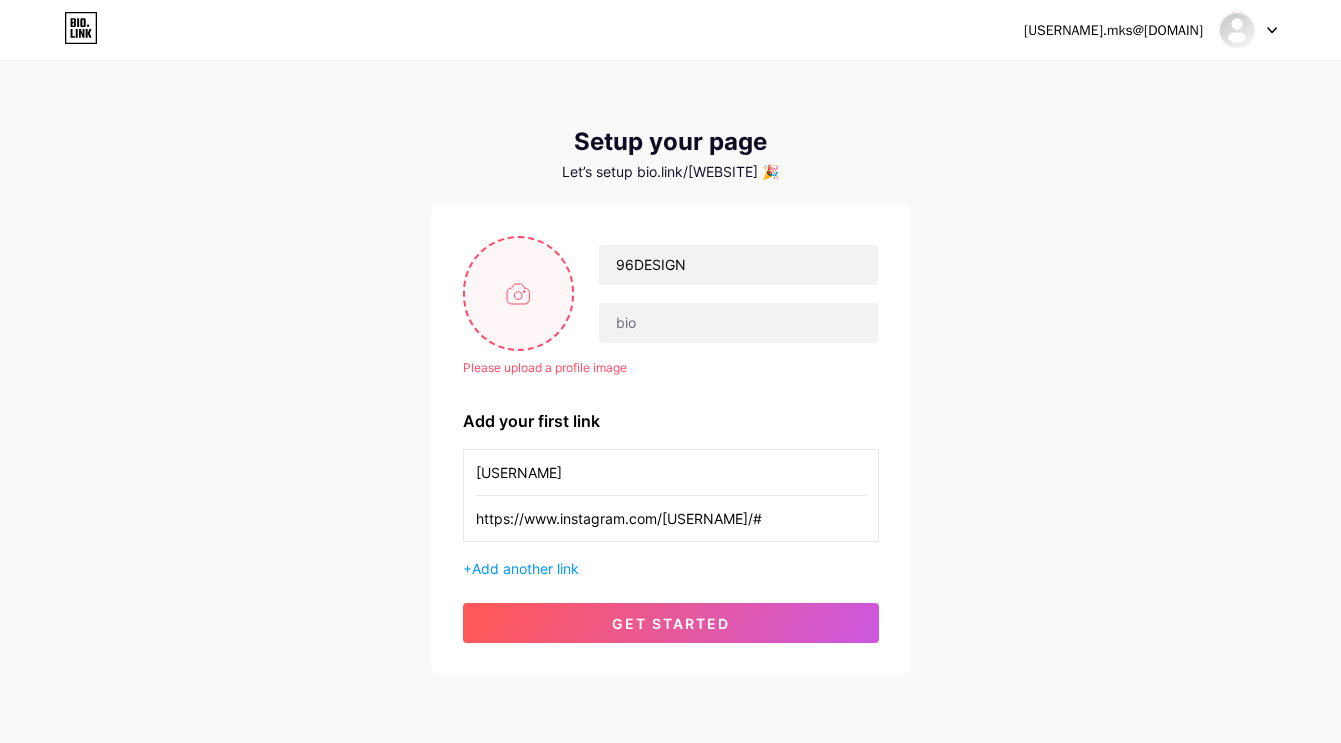 click at bounding box center (519, 293) 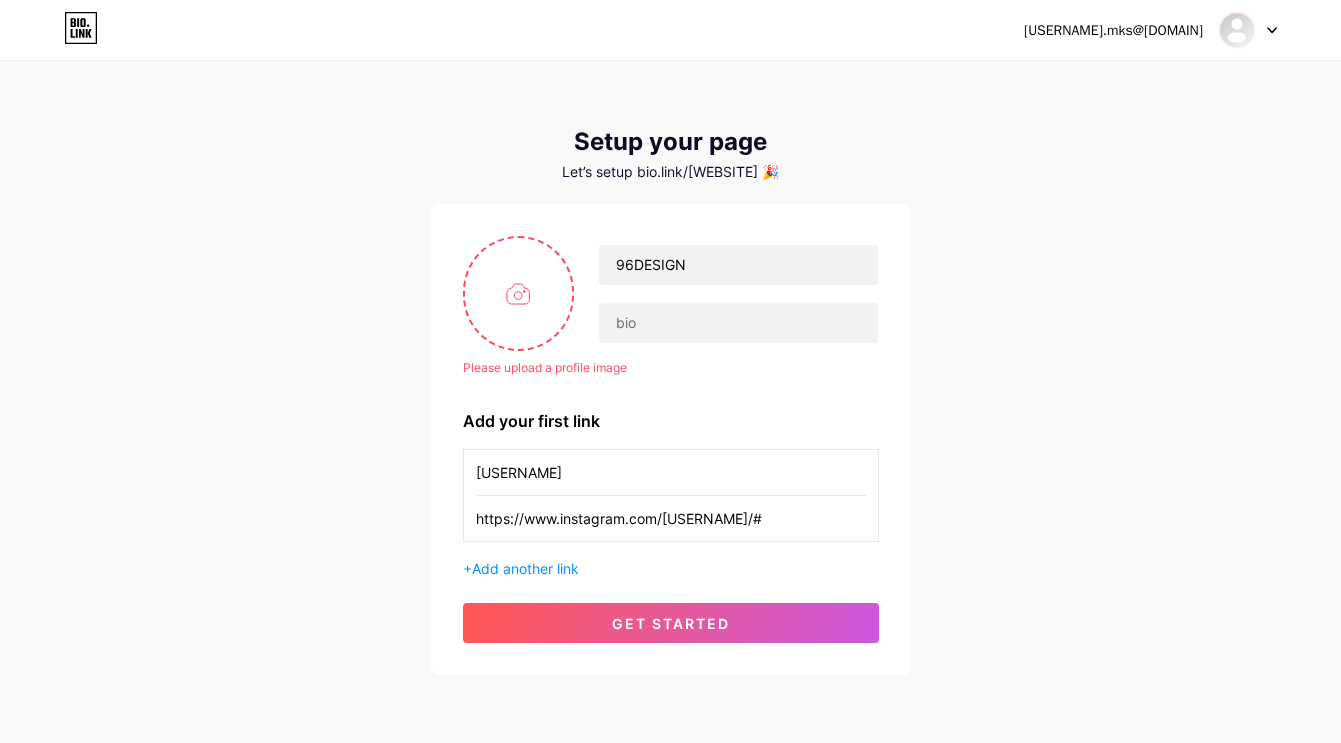 type on "C:\fakepath\WhatsApp Image 2024-10-26 at 16.10.37.jpeg" 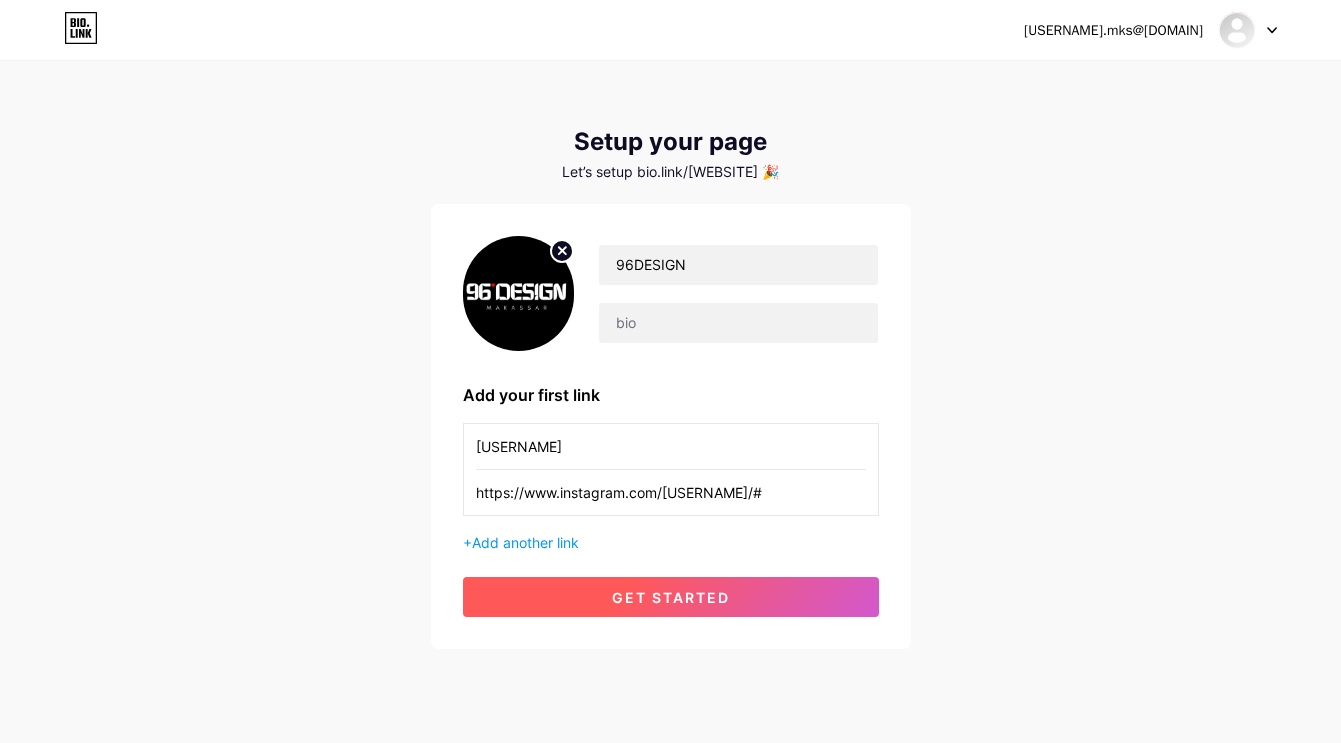 click on "get started" at bounding box center (671, 597) 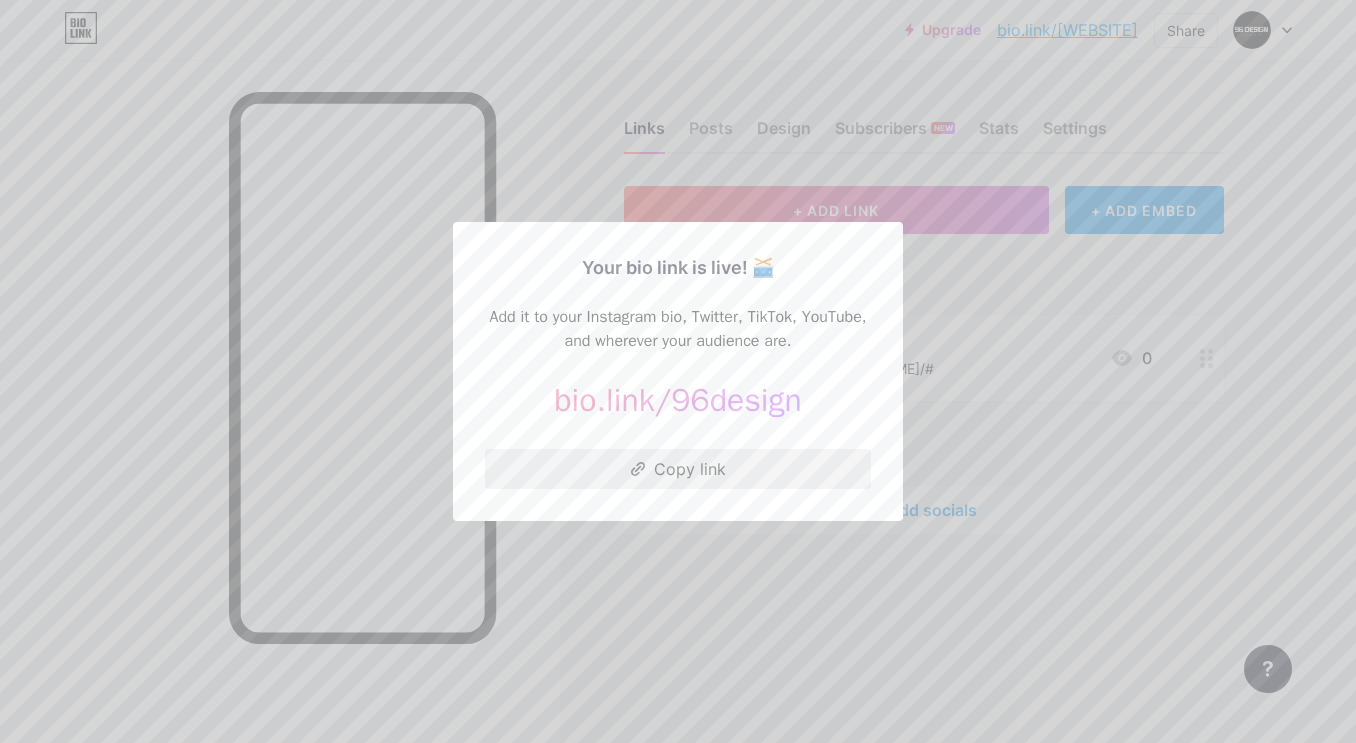 click on "Copy link" at bounding box center [678, 469] 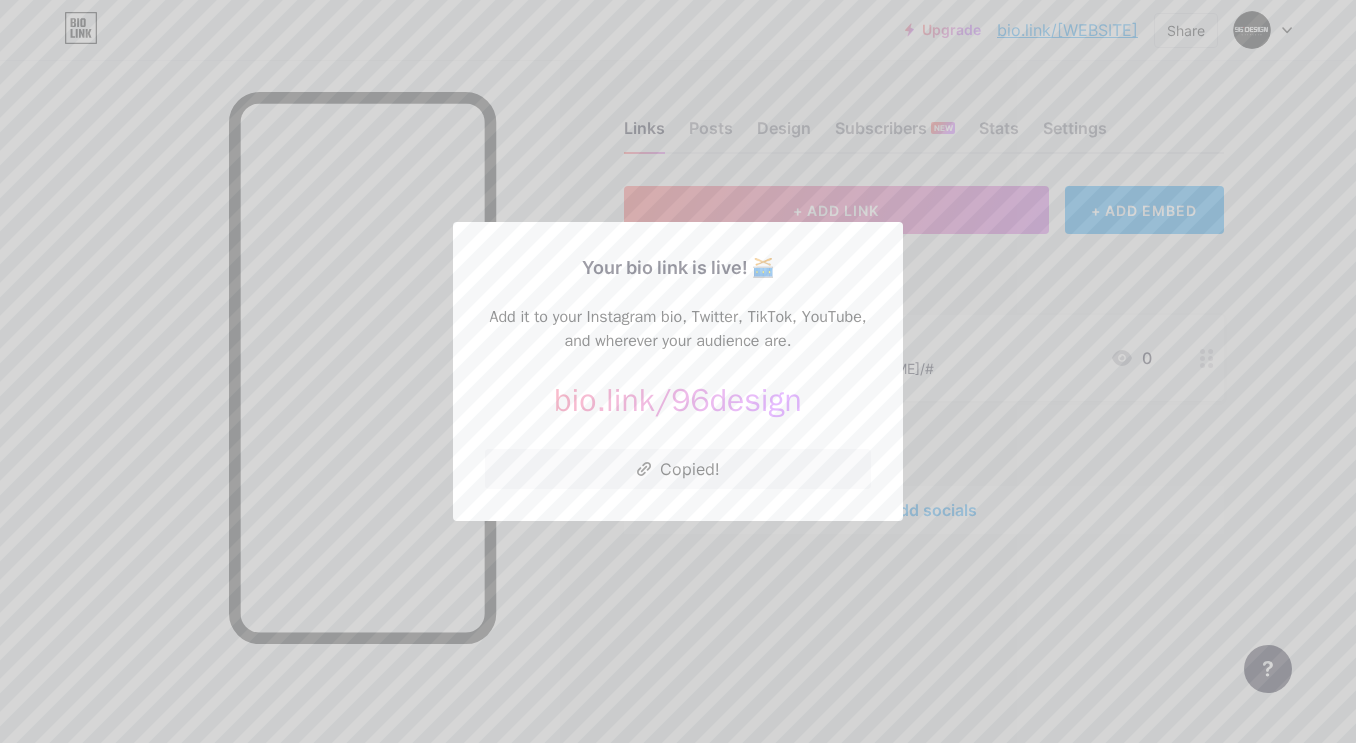 click at bounding box center [678, 371] 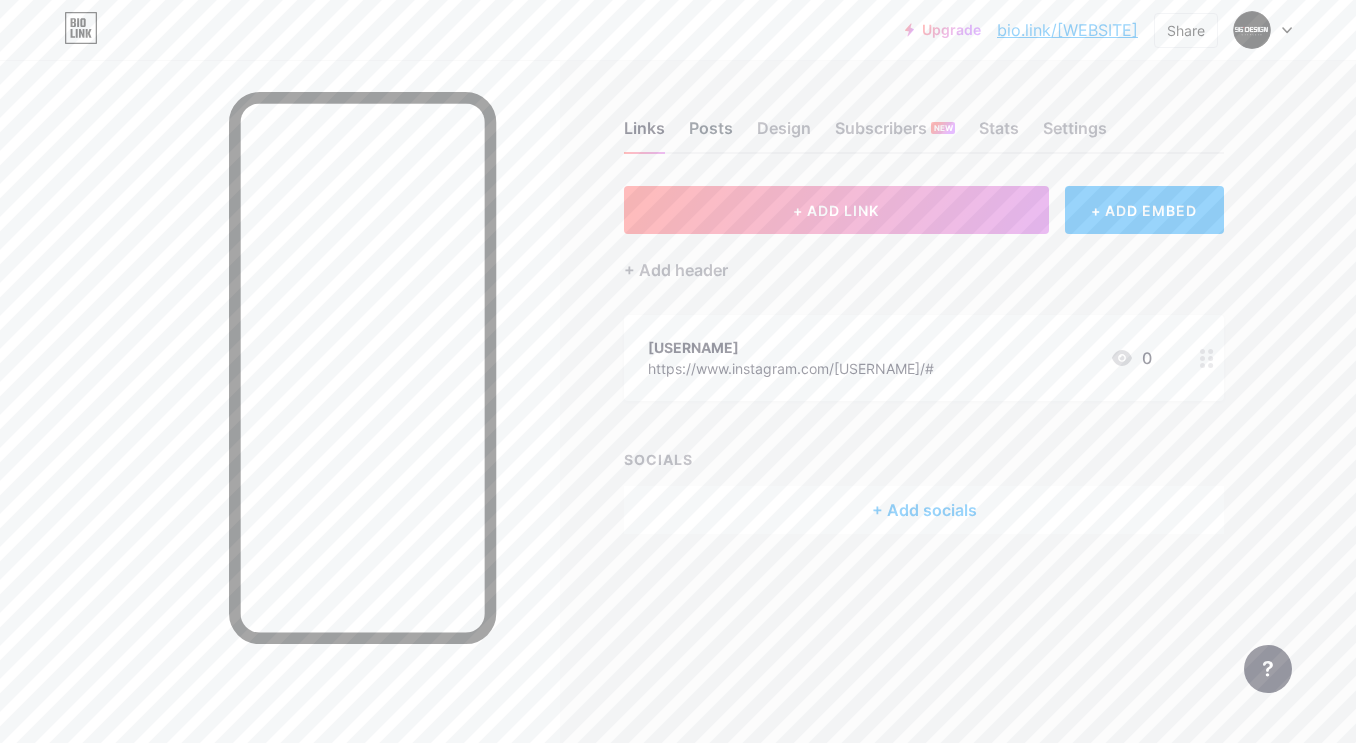 click on "Posts" at bounding box center [711, 134] 